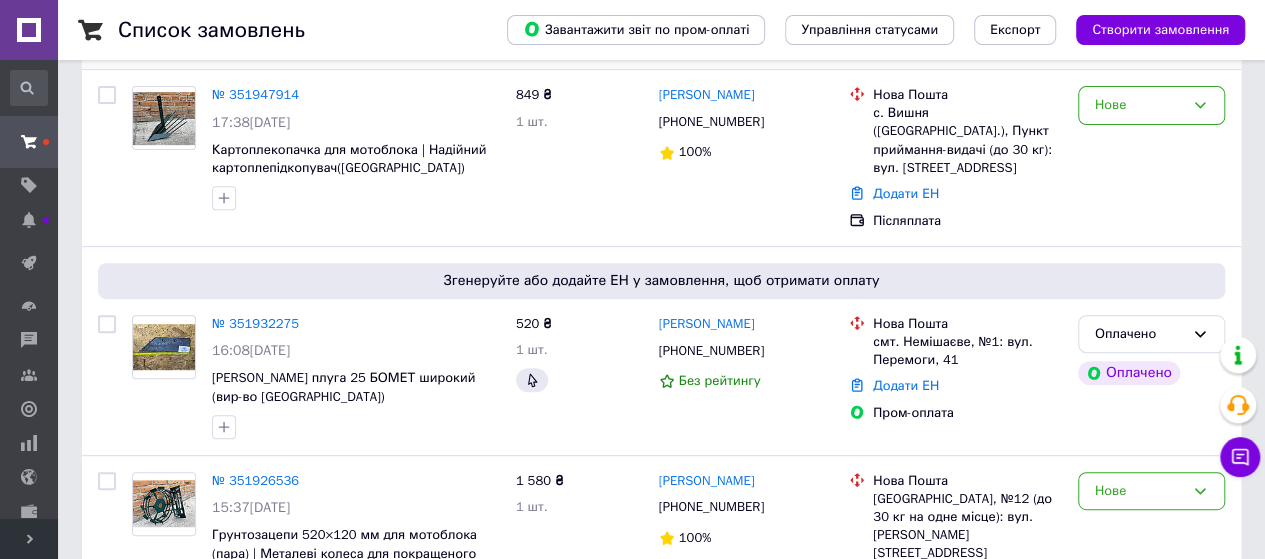 scroll, scrollTop: 0, scrollLeft: 0, axis: both 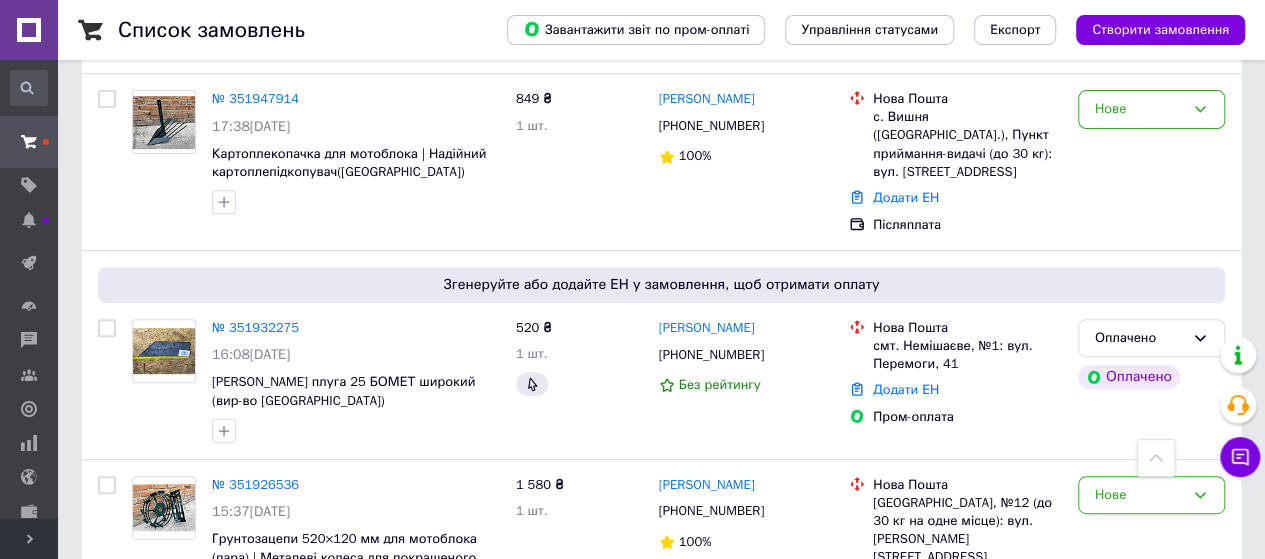 drag, startPoint x: 67, startPoint y: 194, endPoint x: 68, endPoint y: 211, distance: 17.029387 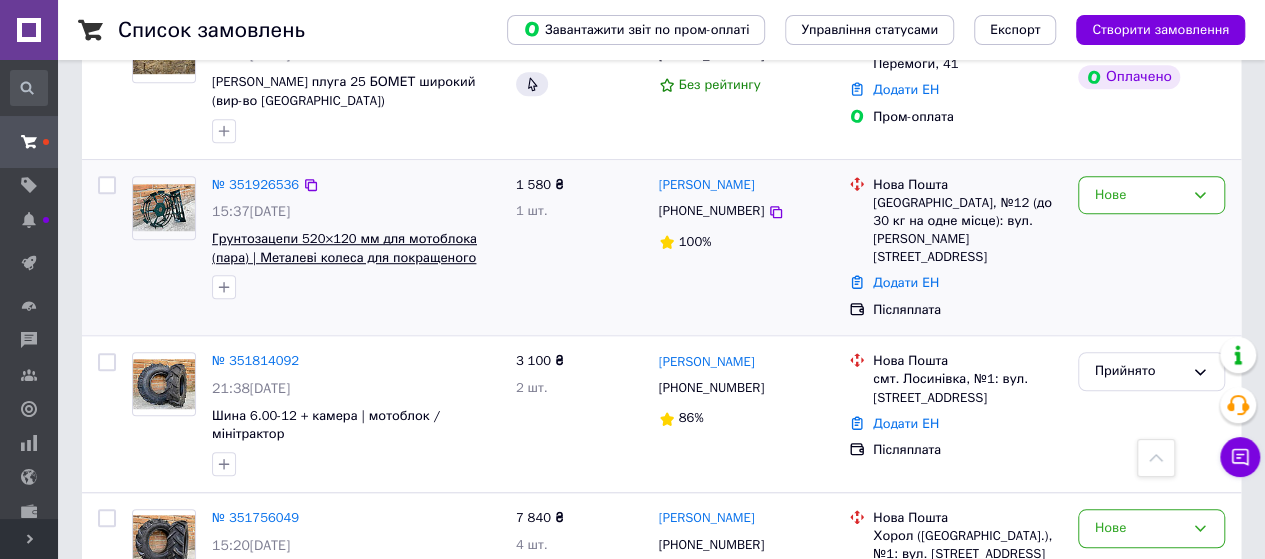 scroll, scrollTop: 0, scrollLeft: 0, axis: both 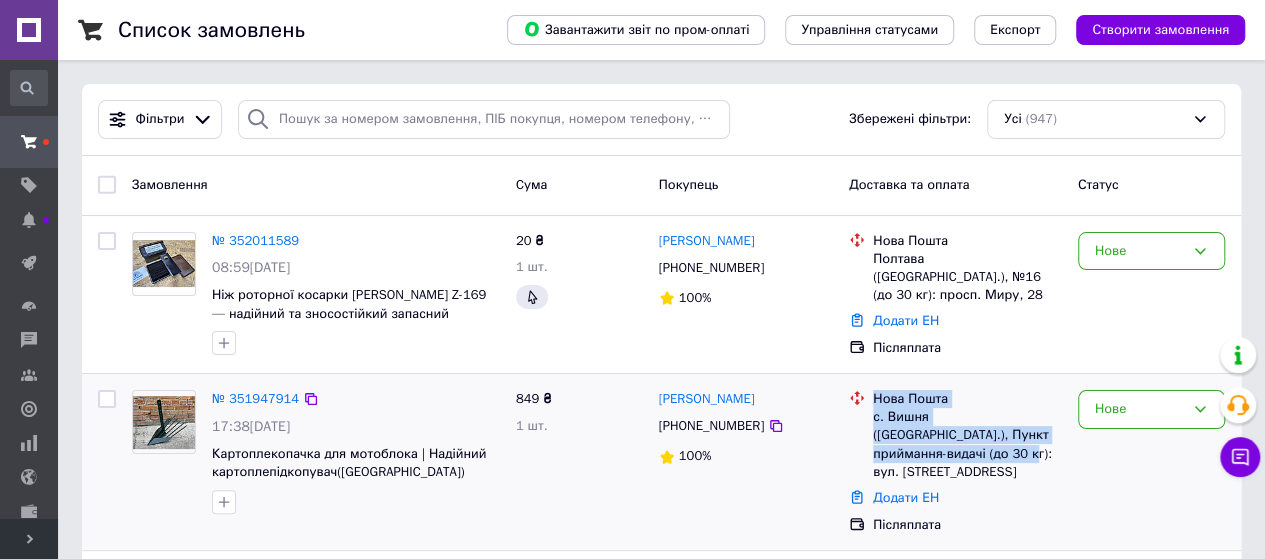 drag, startPoint x: 868, startPoint y: 294, endPoint x: 911, endPoint y: 463, distance: 174.38463 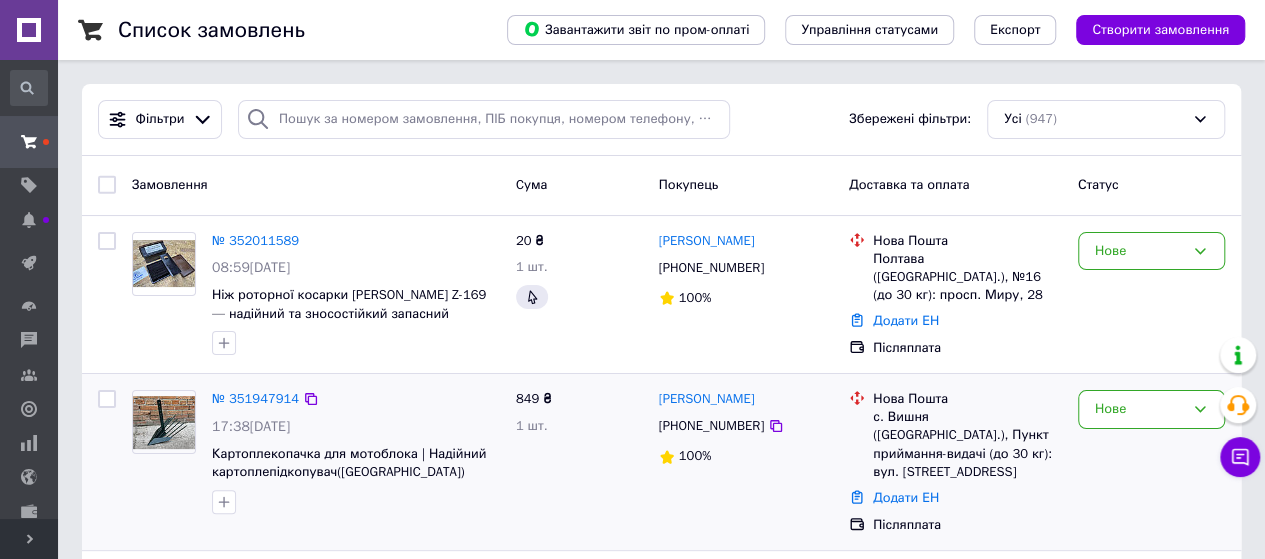 click on "Додати ЕН" at bounding box center (967, 498) 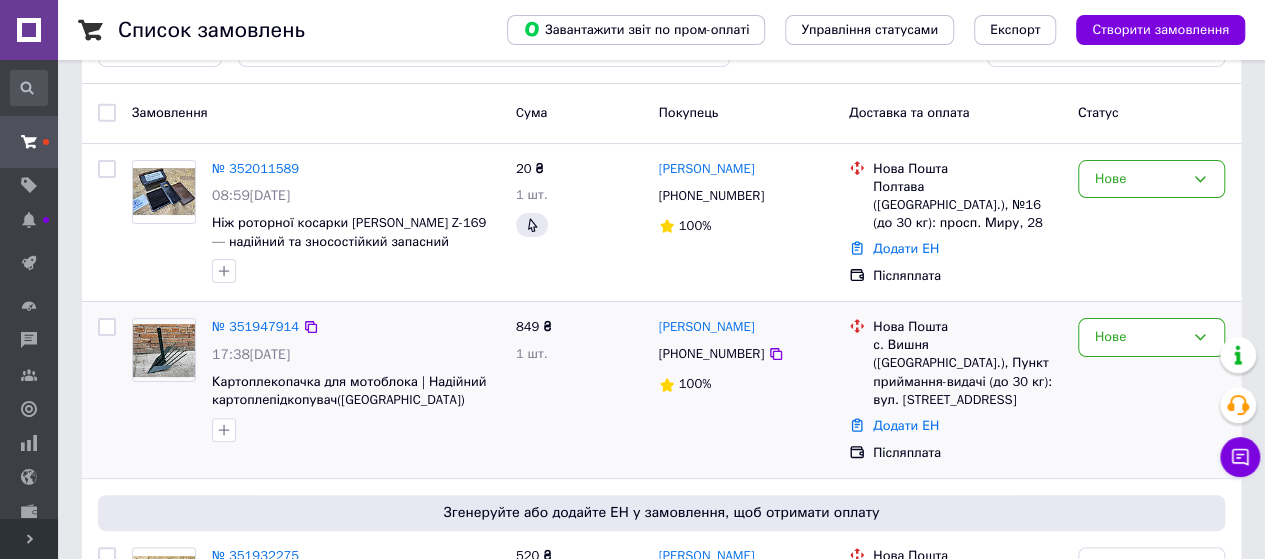 scroll, scrollTop: 100, scrollLeft: 0, axis: vertical 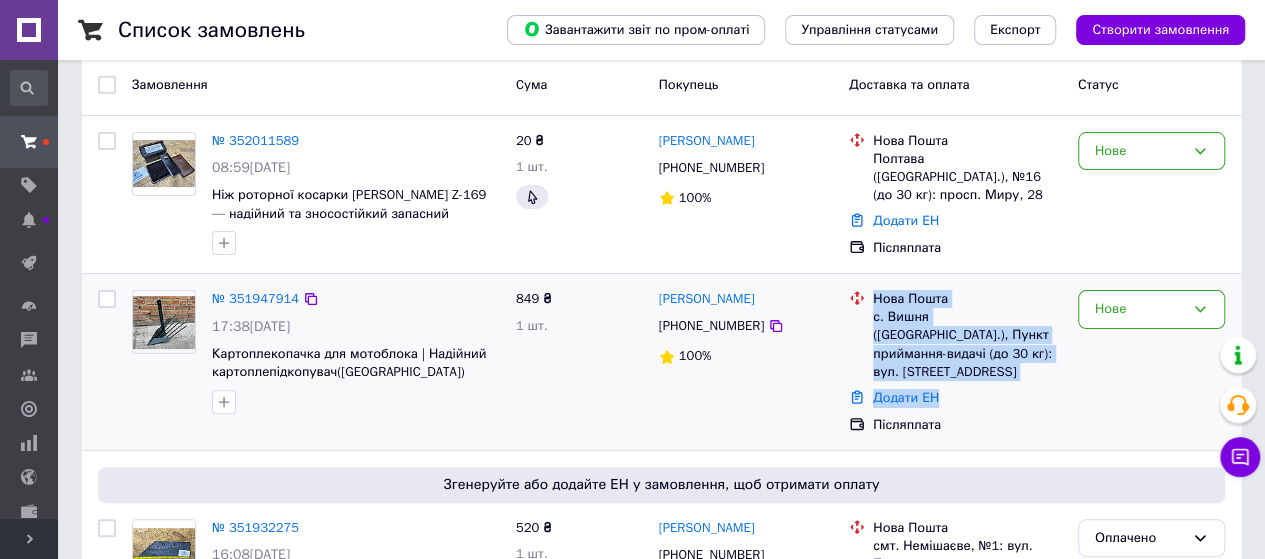 drag, startPoint x: 871, startPoint y: 299, endPoint x: 1026, endPoint y: 370, distance: 170.48753 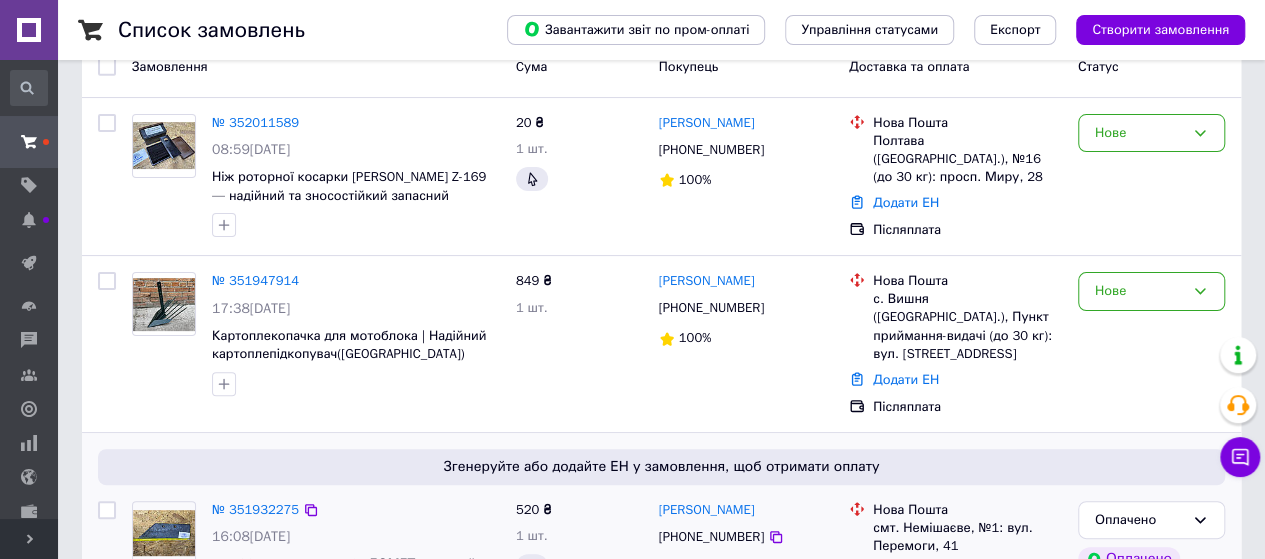 scroll, scrollTop: 100, scrollLeft: 0, axis: vertical 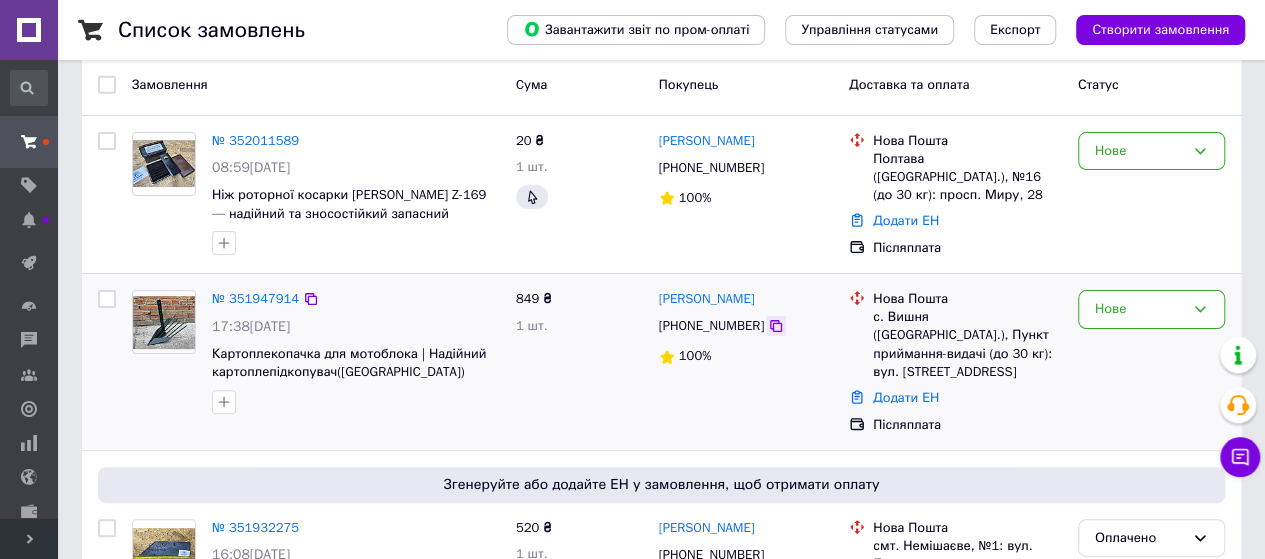 click 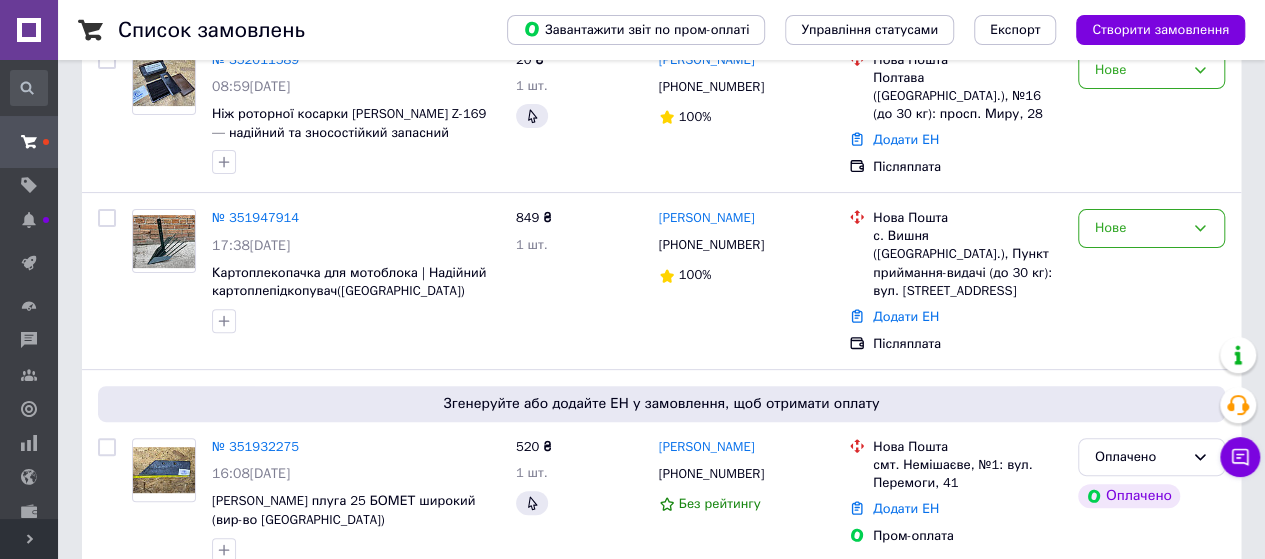 scroll, scrollTop: 300, scrollLeft: 0, axis: vertical 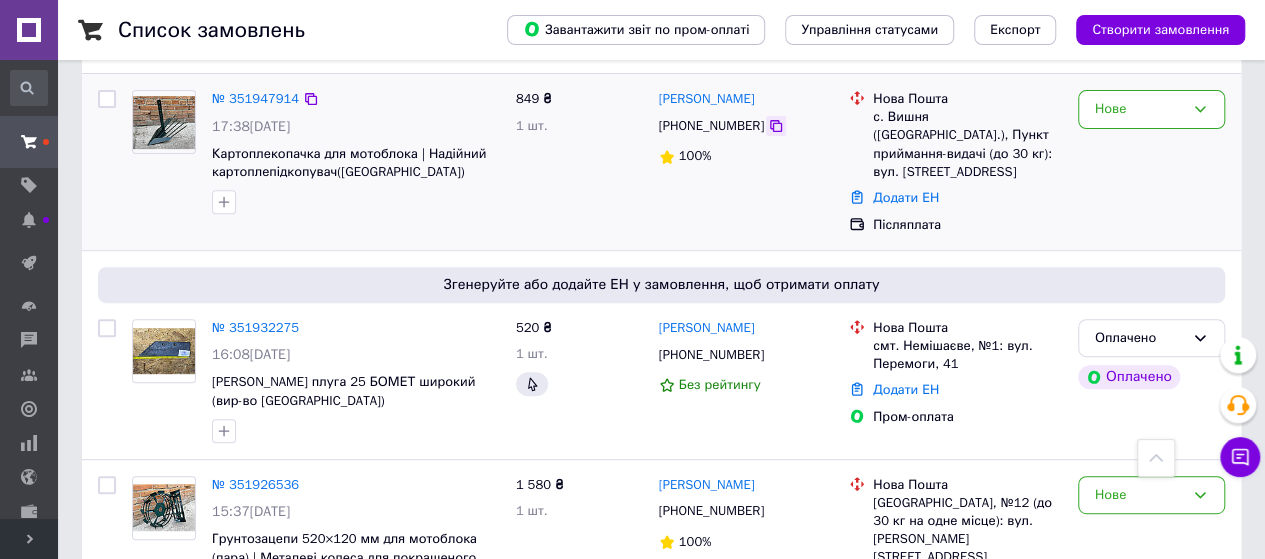 click 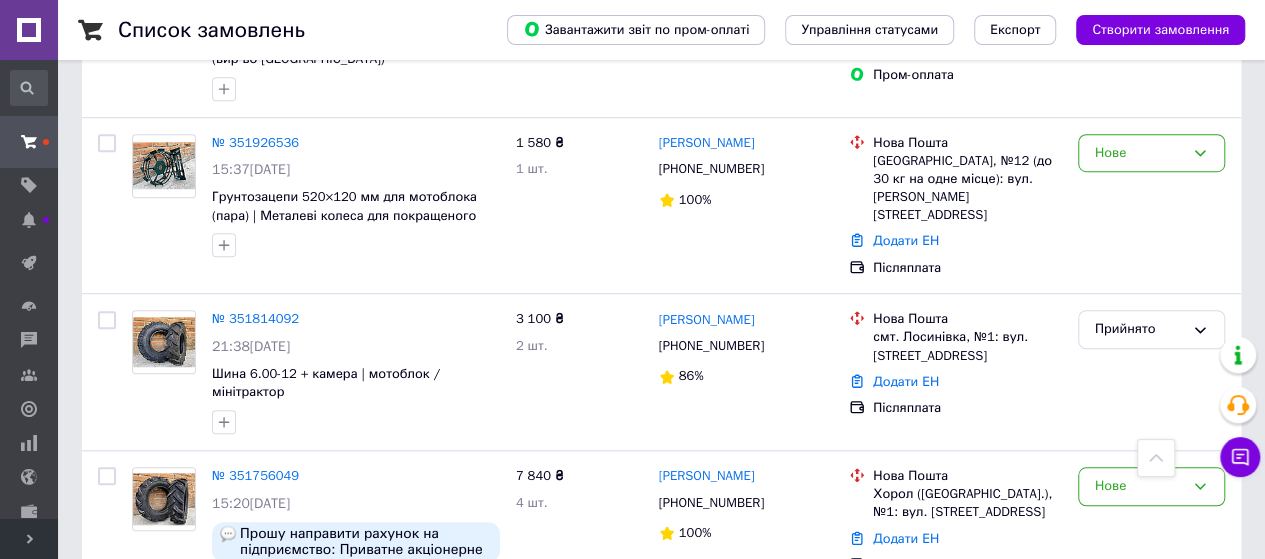 scroll, scrollTop: 600, scrollLeft: 0, axis: vertical 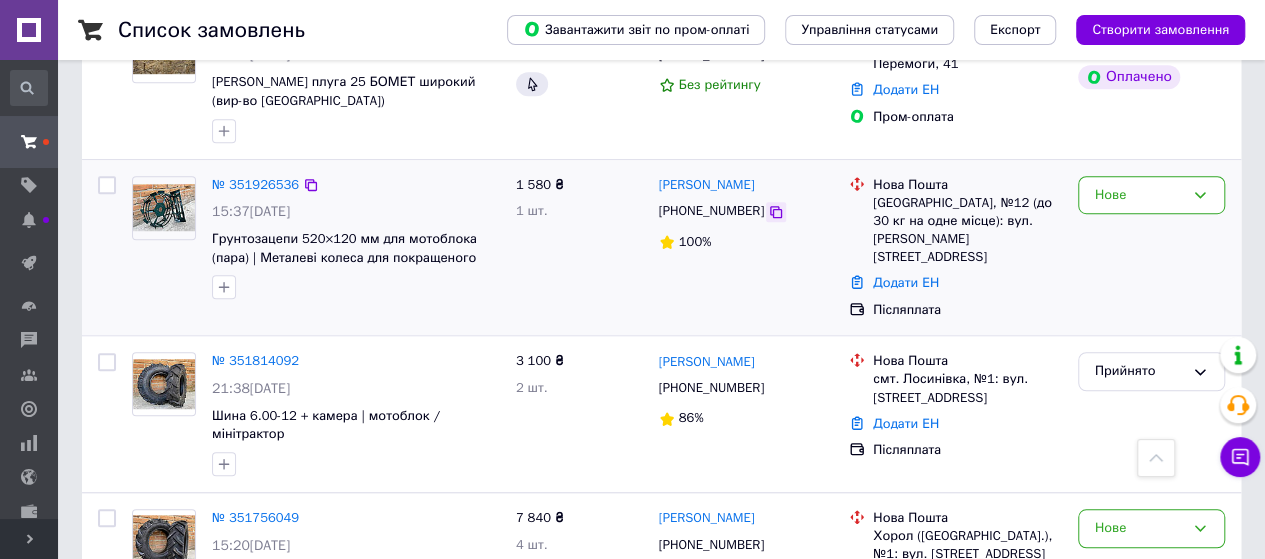click 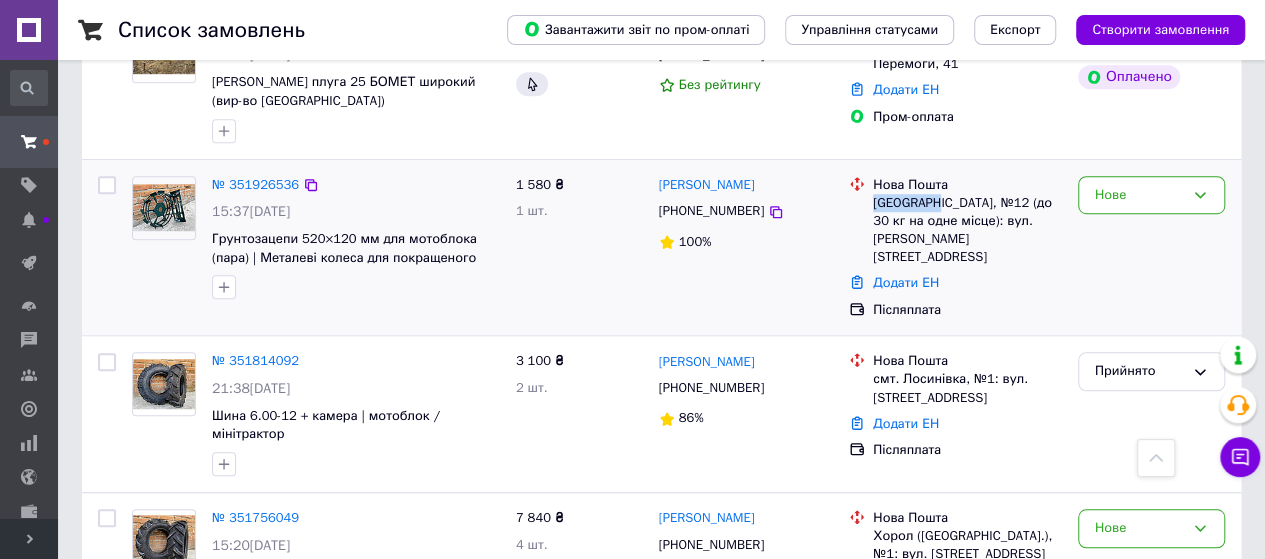 drag, startPoint x: 873, startPoint y: 180, endPoint x: 934, endPoint y: 181, distance: 61.008198 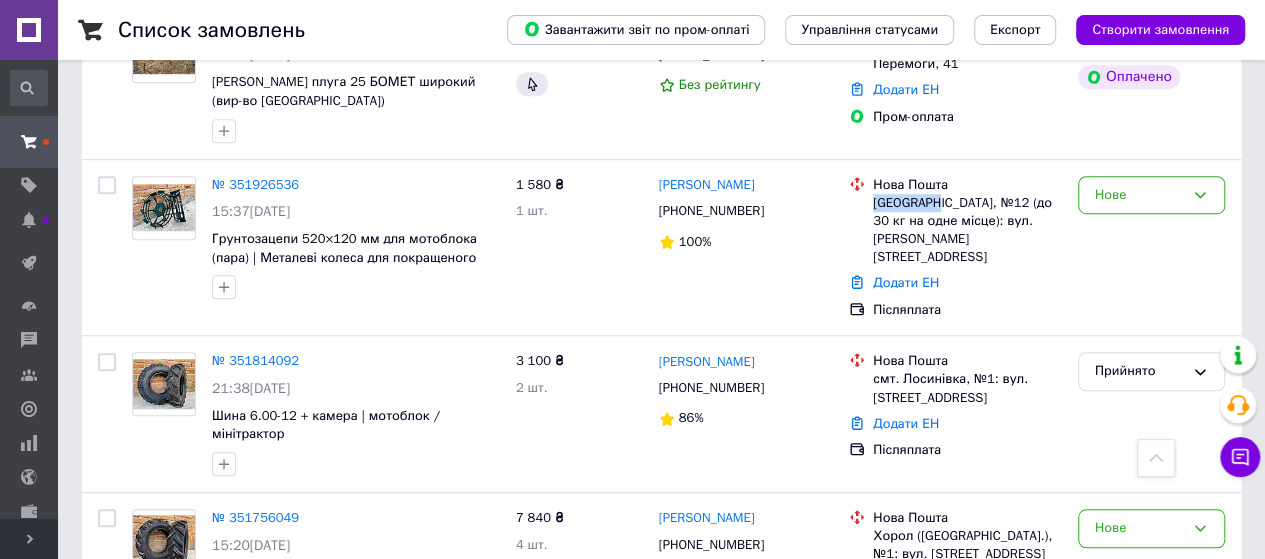 copy on "Тернопіль" 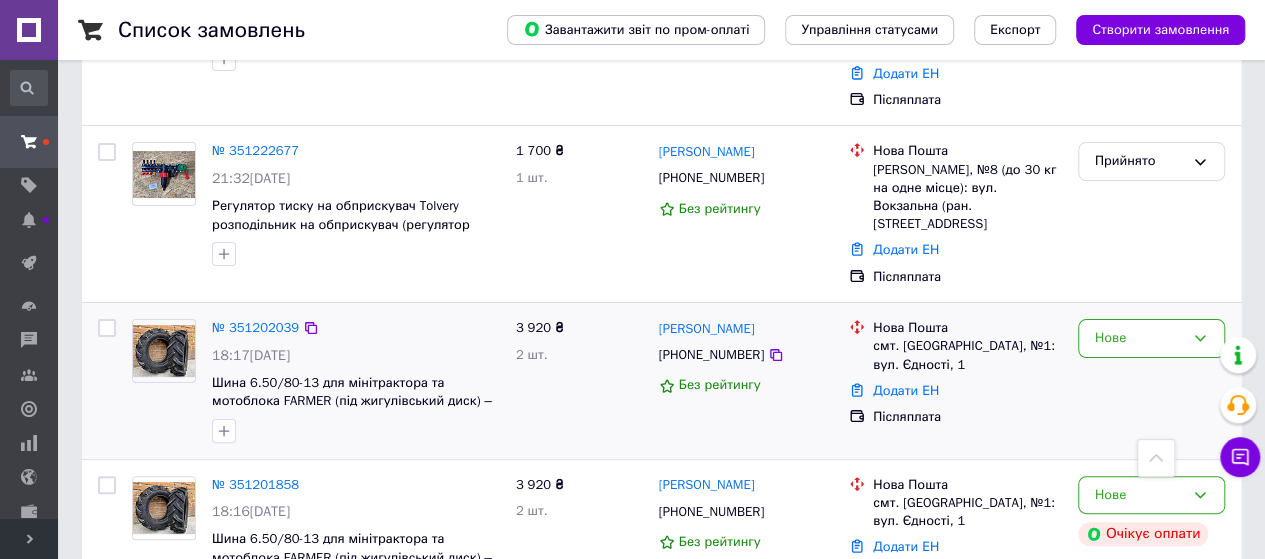scroll, scrollTop: 3800, scrollLeft: 0, axis: vertical 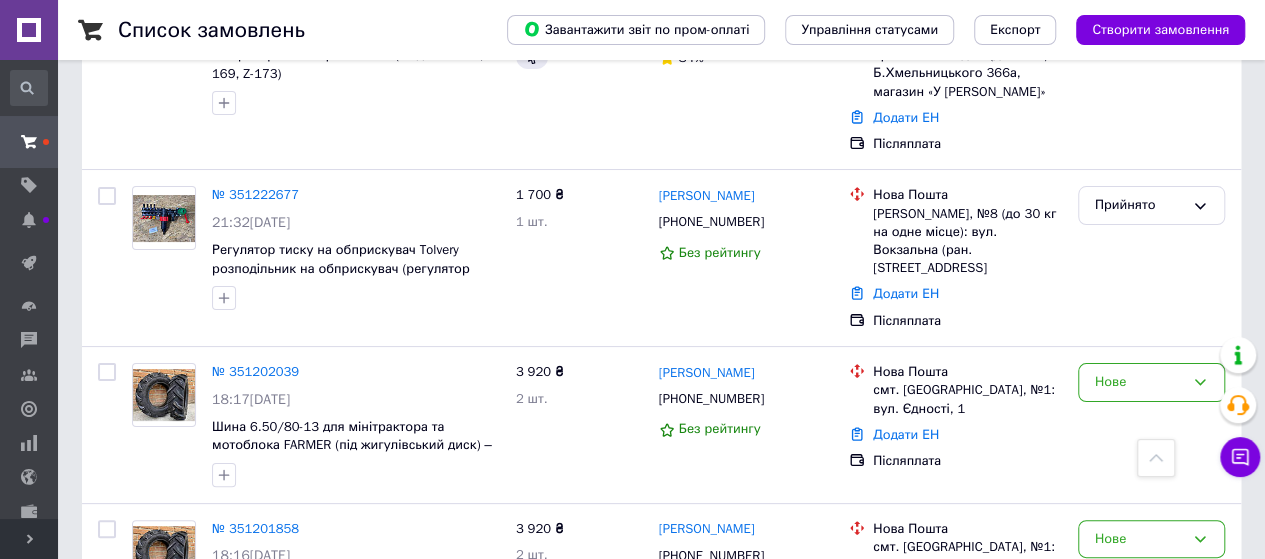 click on "Замовлення Cума Покупець Доставка та оплата Статус № 352011589 08:59, 10.07.2025 Ніж роторної косарки Gerlach Z-169 — надійний та зносостійкий запасний елемент 20 ₴ 1 шт. Максім Мізін +380997714088 100% Нова Пошта Полтава (Полтавська обл.), №16 (до 30 кг): просп. Миру, 28 Додати ЕН Післяплата Нове № 351947914 17:38, 09.07.2025 Картоплекопачка для мотоблока | Надійний картоплепідкопувач(Польша) 849 ₴ 1 шт. Іван Мескало +380986613425 100% Нова Пошта с. Вишня (Львівська обл.), Пункт приймання-видачі (до 30 кг): вул. Центральна, 5 Додати ЕН Післяплата Нове Згенеруйте або додайте ЕН у замовлення, щоб отримати оплату 520 ₴" at bounding box center [661, 651] 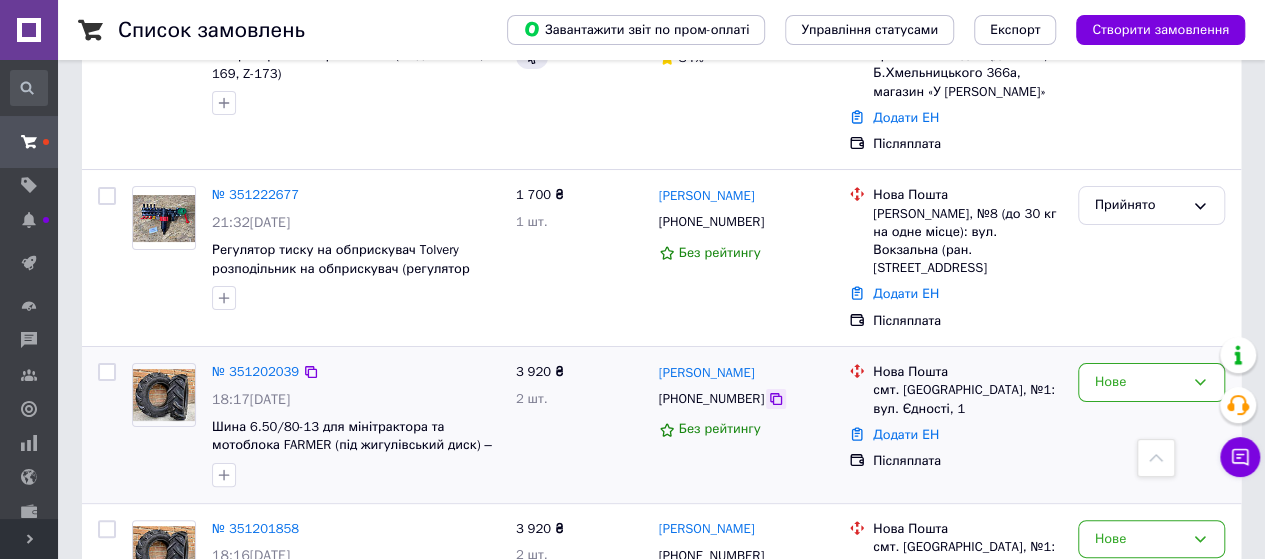 click 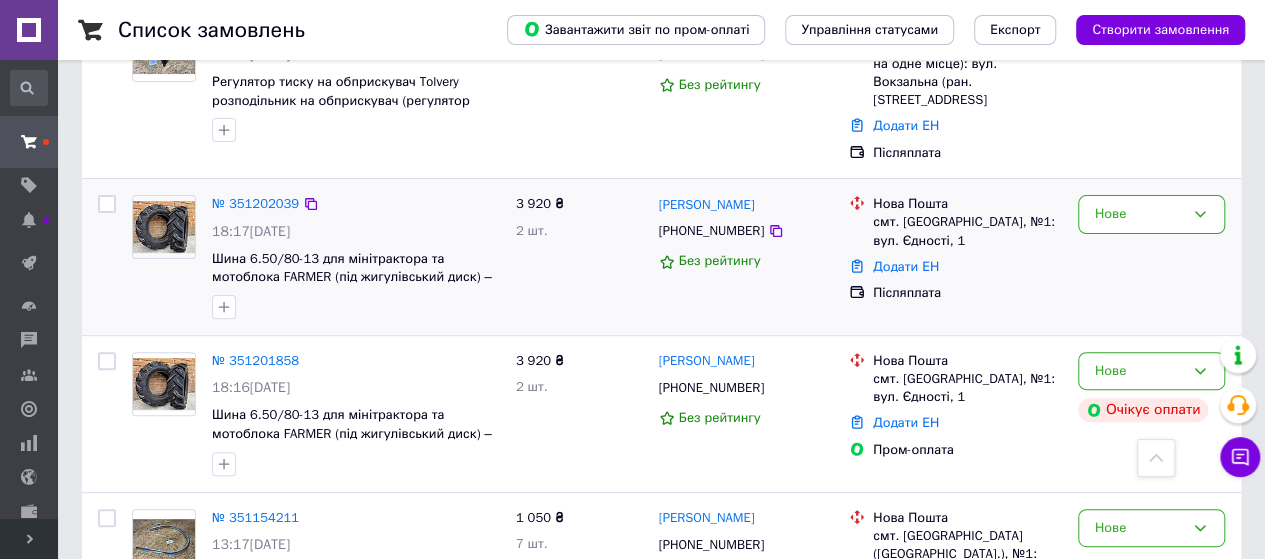 scroll, scrollTop: 4000, scrollLeft: 0, axis: vertical 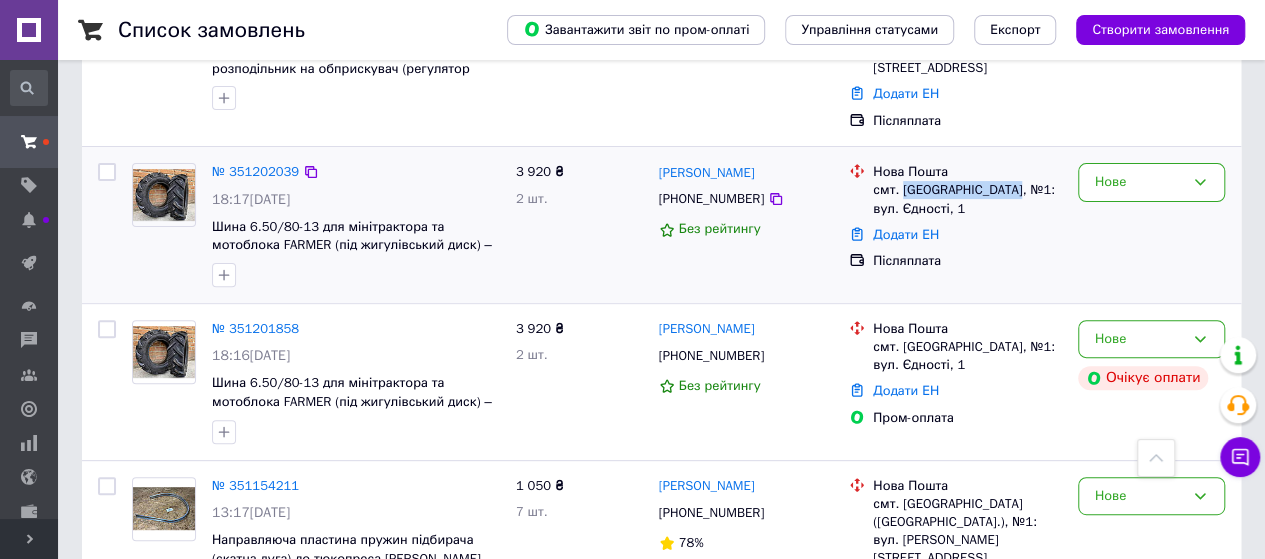 drag, startPoint x: 901, startPoint y: 106, endPoint x: 1014, endPoint y: 101, distance: 113.110565 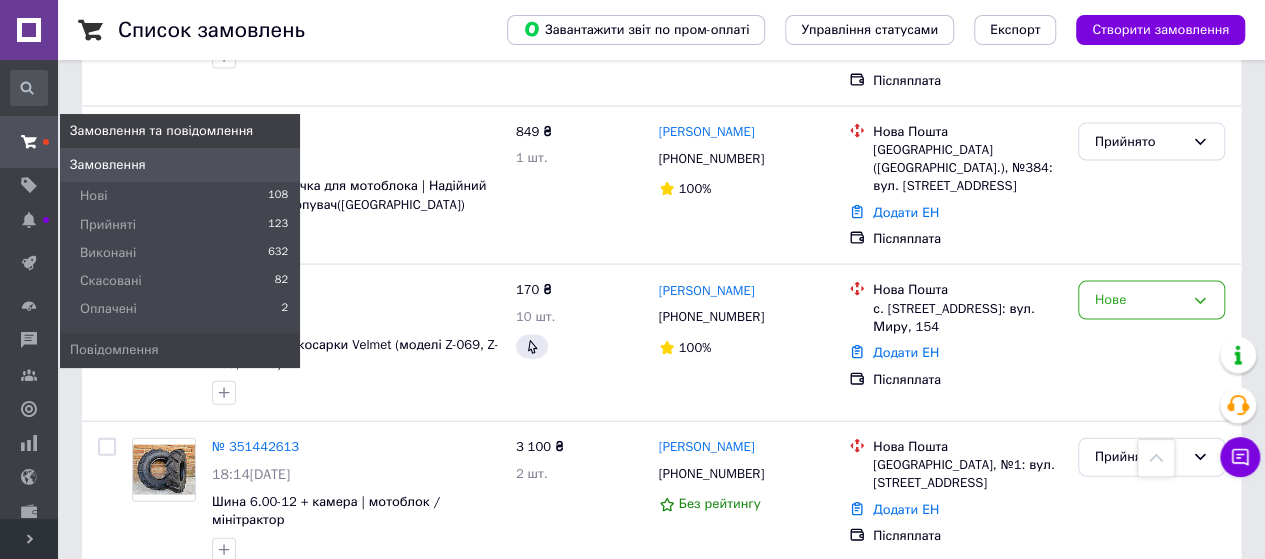 scroll, scrollTop: 2000, scrollLeft: 0, axis: vertical 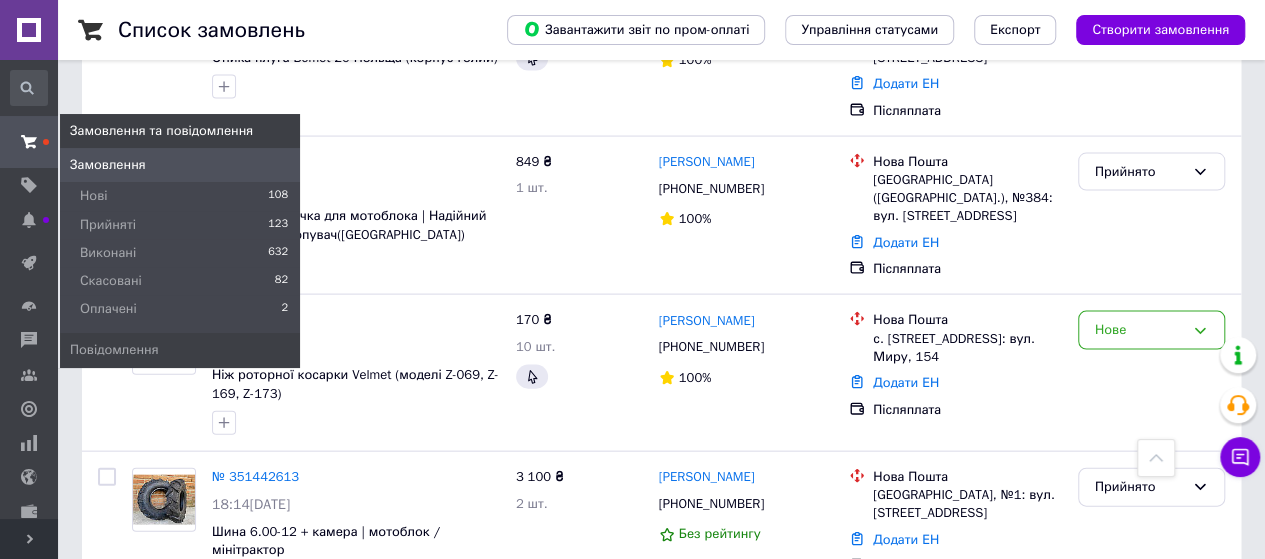 click at bounding box center [29, 142] 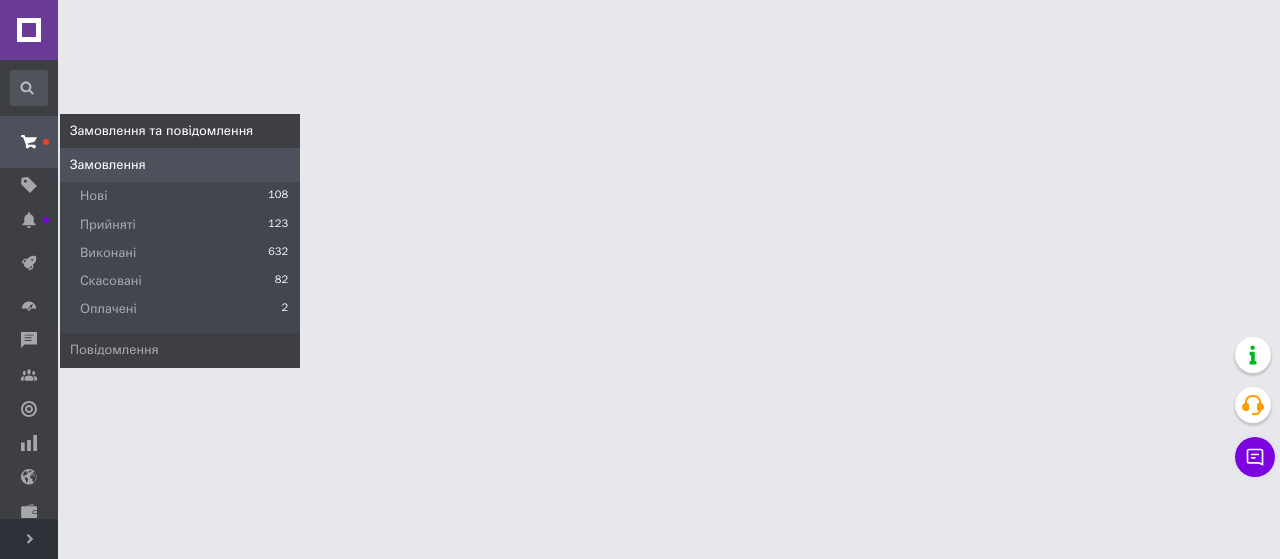 click on "Замовлення" at bounding box center [180, 165] 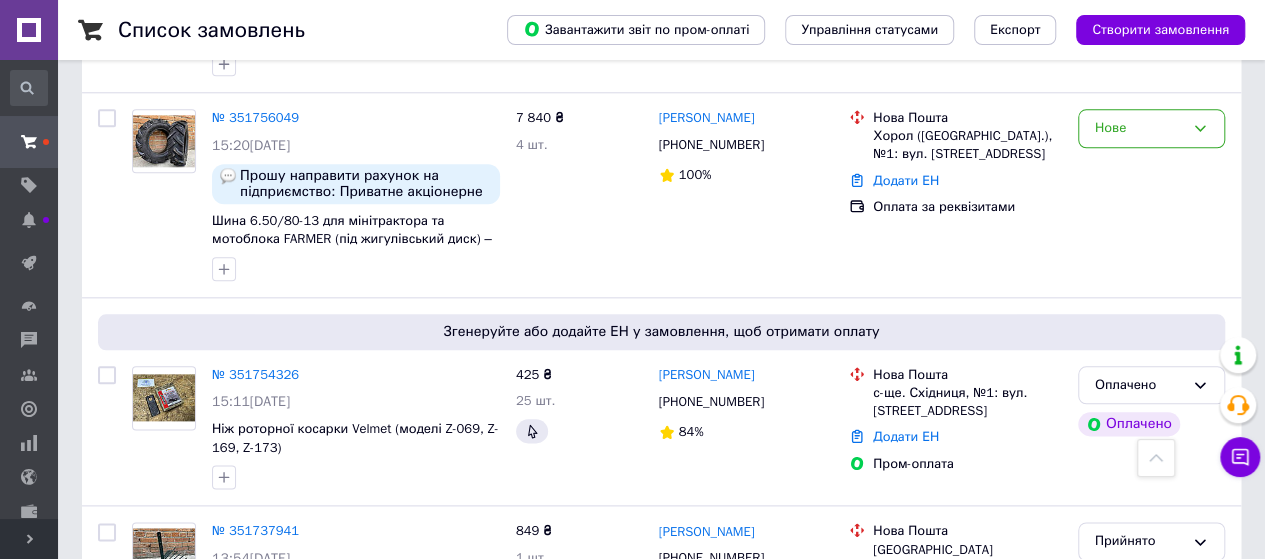 scroll, scrollTop: 900, scrollLeft: 0, axis: vertical 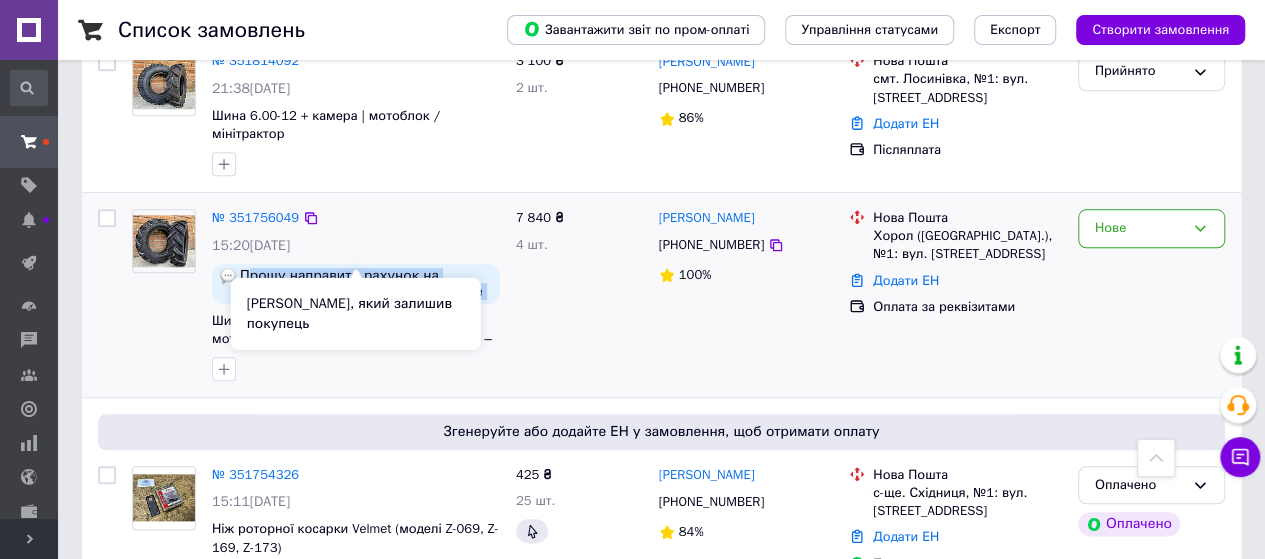 drag, startPoint x: 244, startPoint y: 239, endPoint x: 483, endPoint y: 251, distance: 239.30107 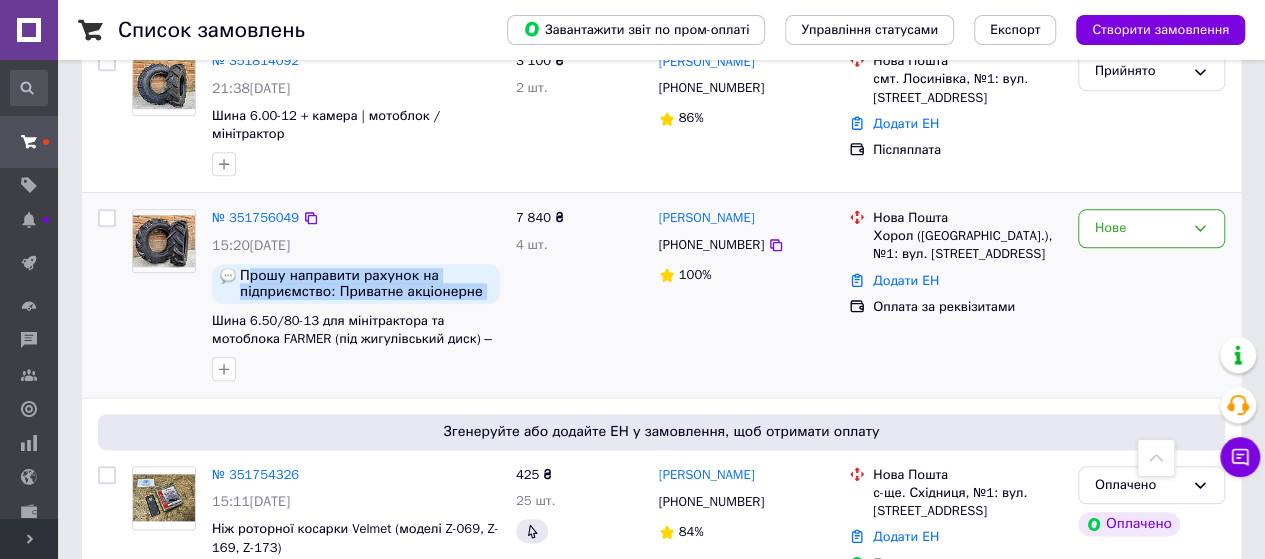 copy on "Прошу направити рахунок на підприємство:  Приватне акціонерне" 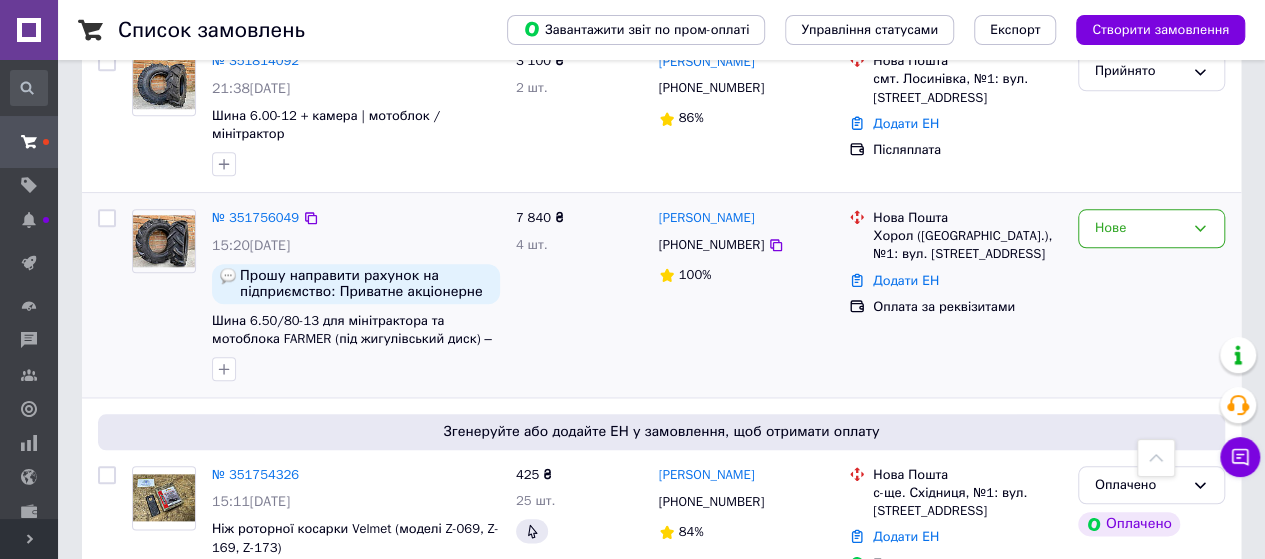 click on "Юрий Богатеренко +380978407228 100%" at bounding box center [746, 295] 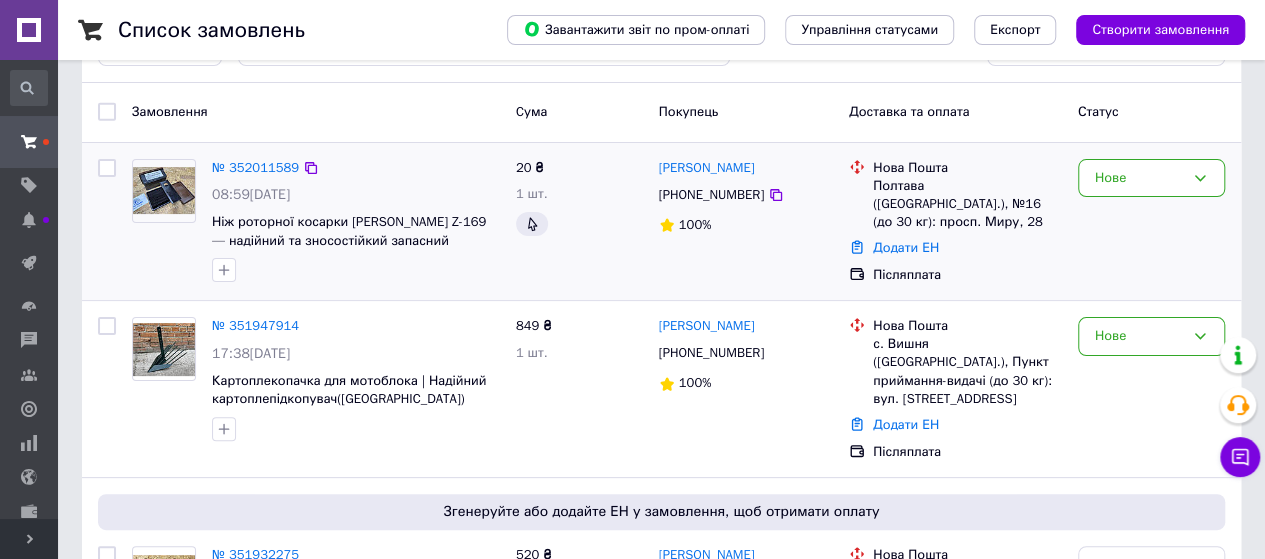 scroll, scrollTop: 100, scrollLeft: 0, axis: vertical 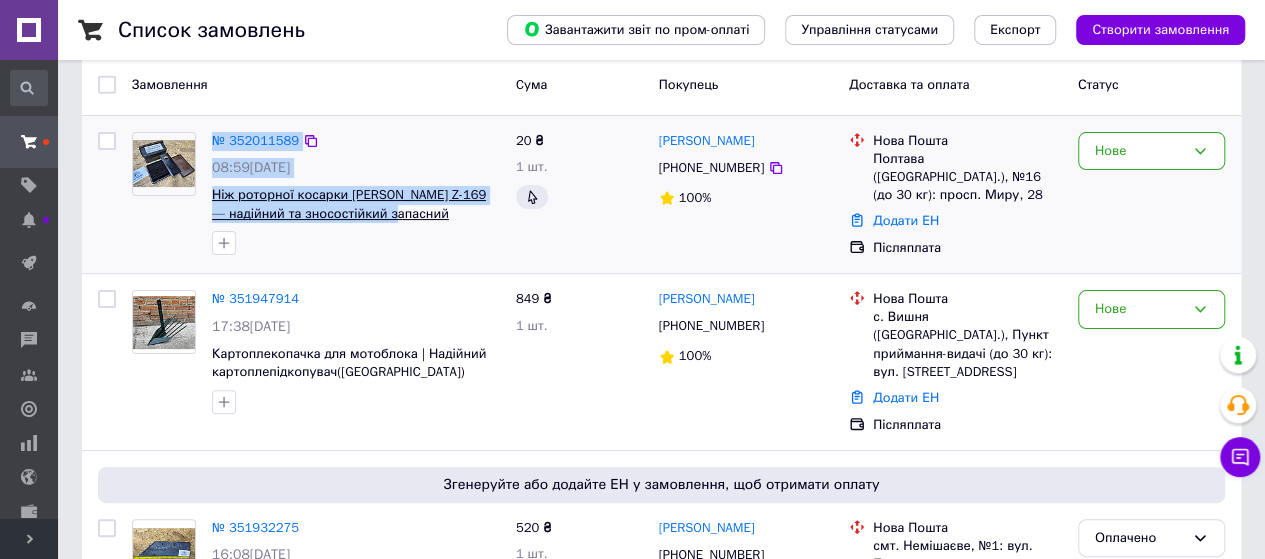 drag, startPoint x: 200, startPoint y: 186, endPoint x: 418, endPoint y: 208, distance: 219.10728 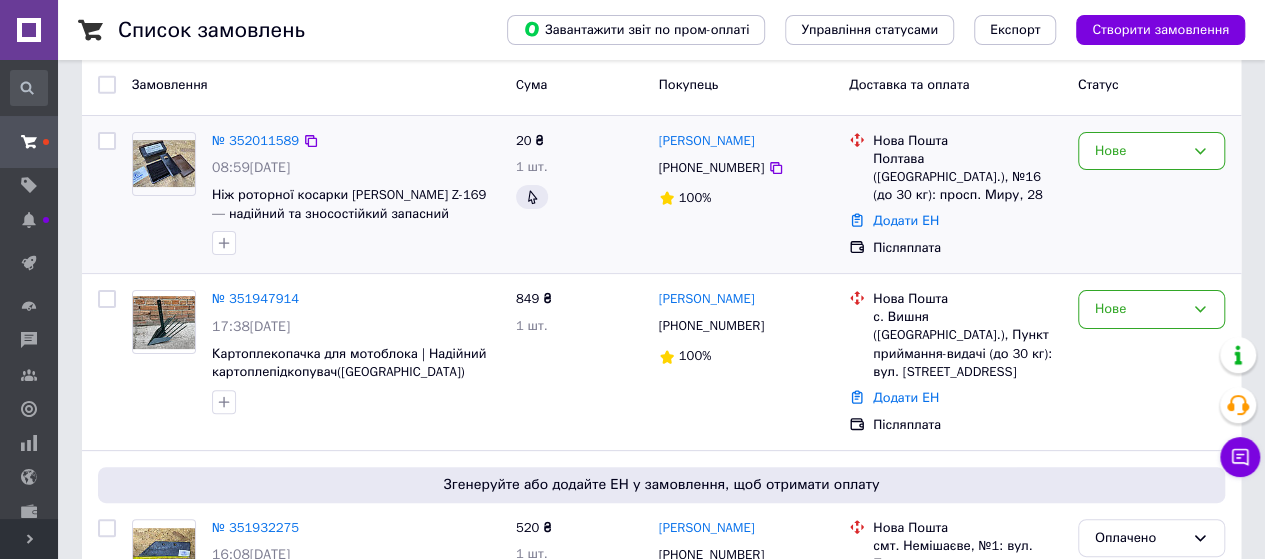 click on "20 ₴ 1 шт." at bounding box center [579, 195] 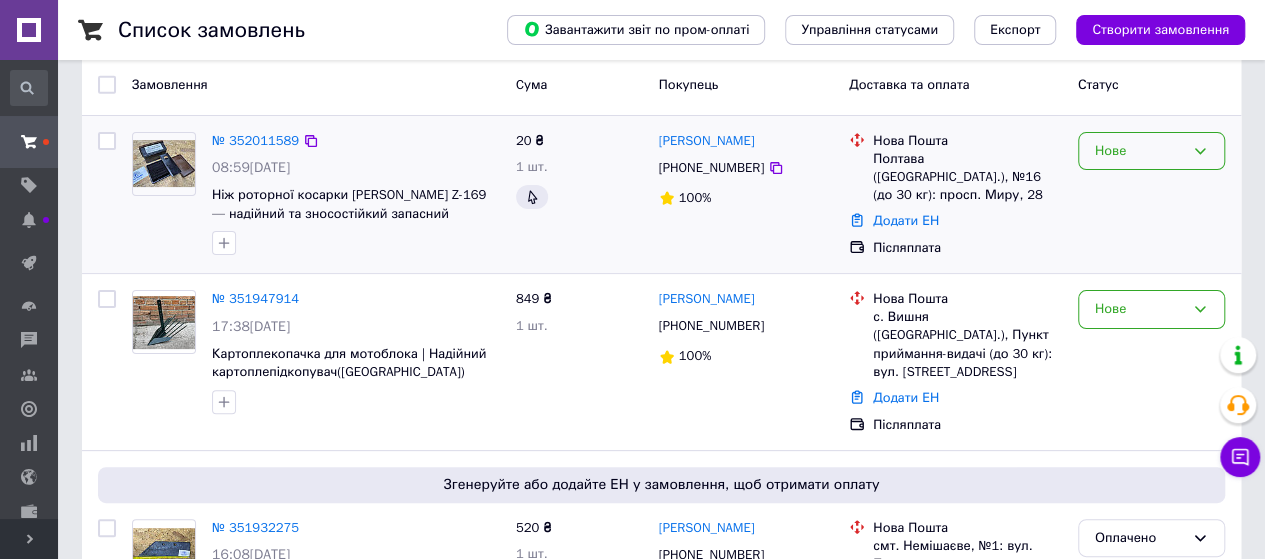 click on "Нове" at bounding box center [1151, 151] 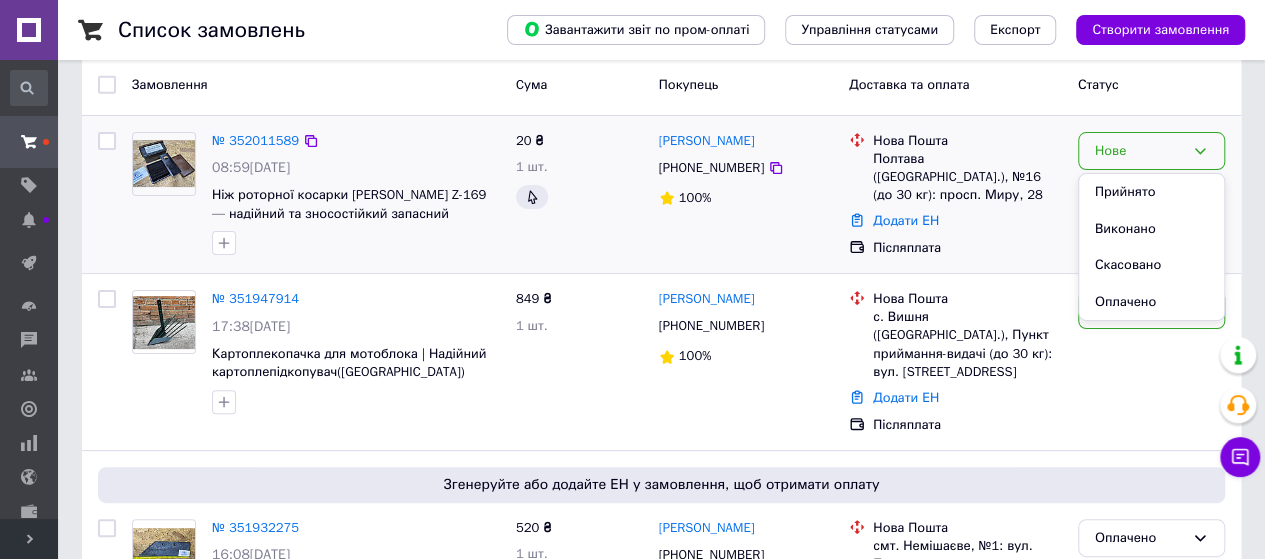 click on "Виконано" at bounding box center [1151, 229] 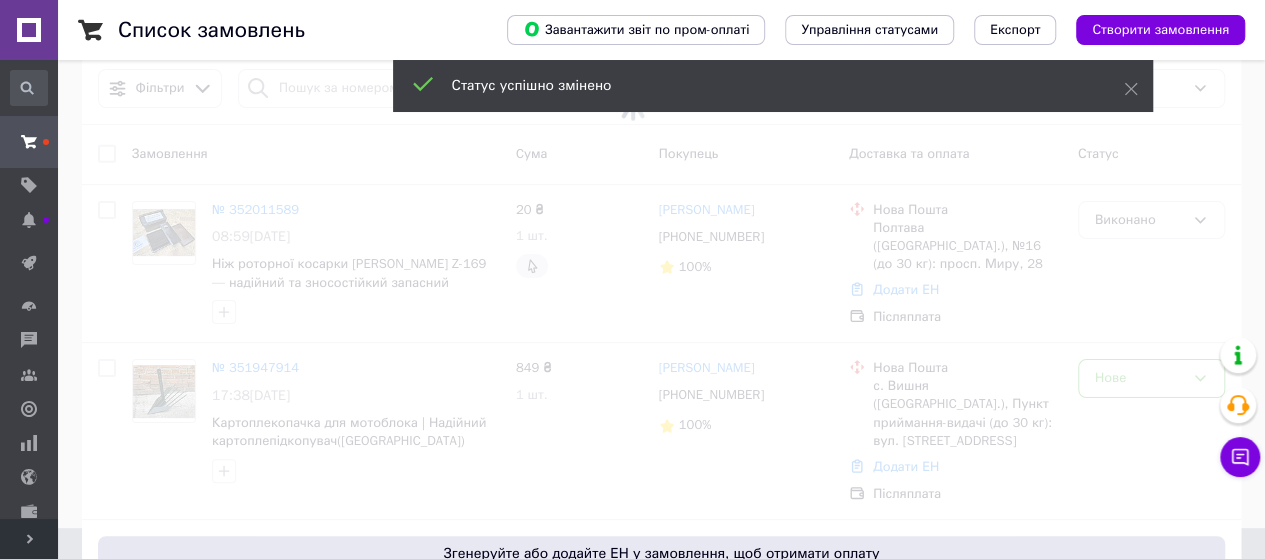 scroll, scrollTop: 0, scrollLeft: 0, axis: both 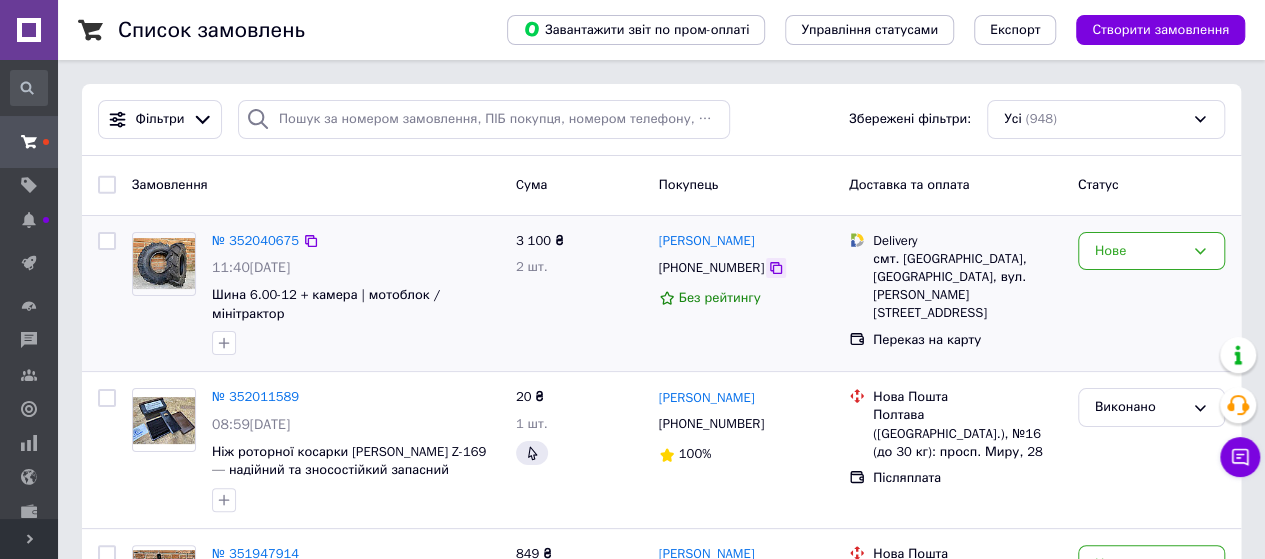 click 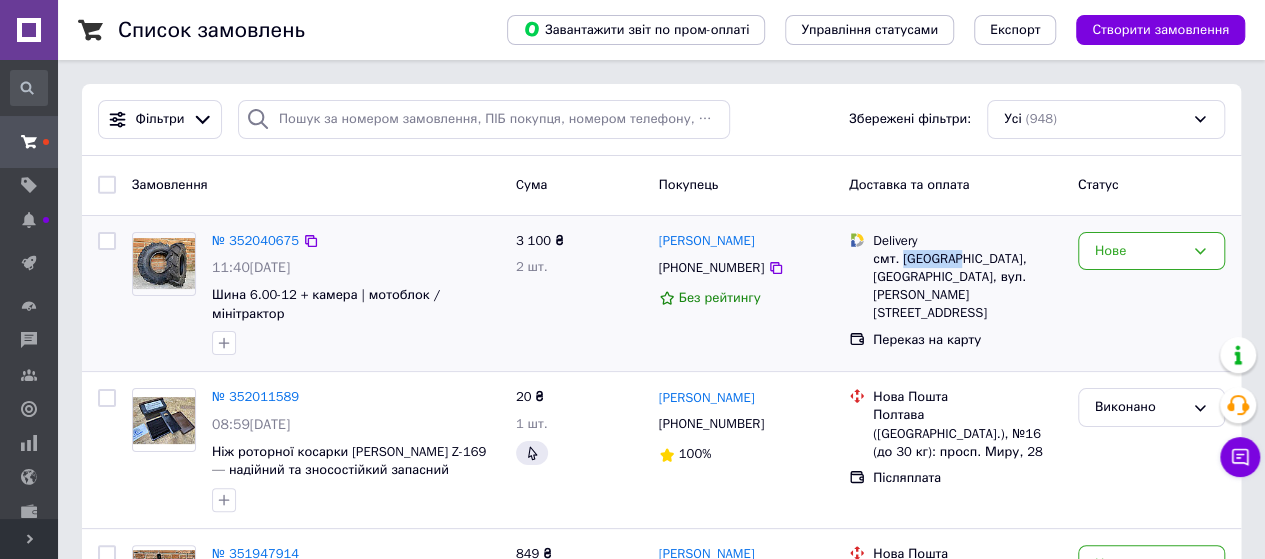 drag, startPoint x: 903, startPoint y: 257, endPoint x: 956, endPoint y: 258, distance: 53.009434 